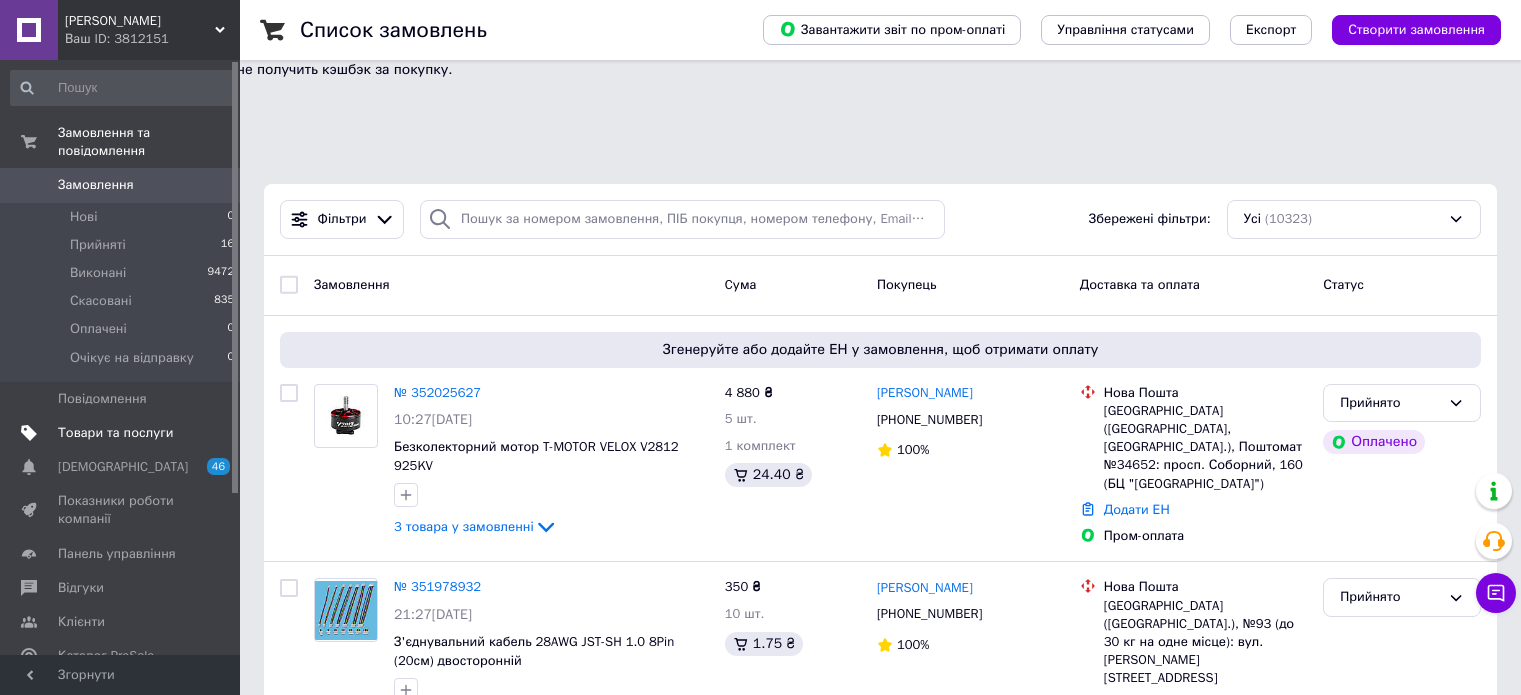 scroll, scrollTop: 0, scrollLeft: 0, axis: both 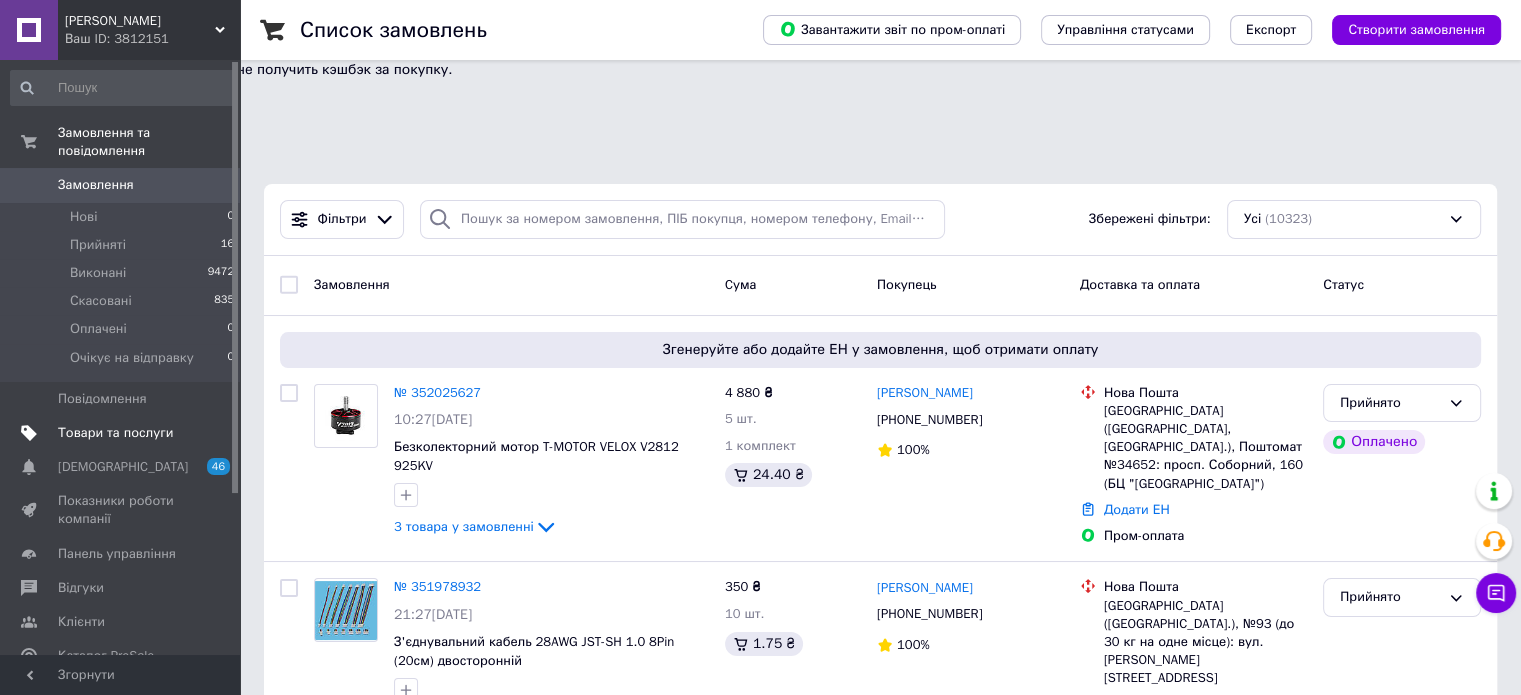 click on "Товари та послуги" at bounding box center (115, 433) 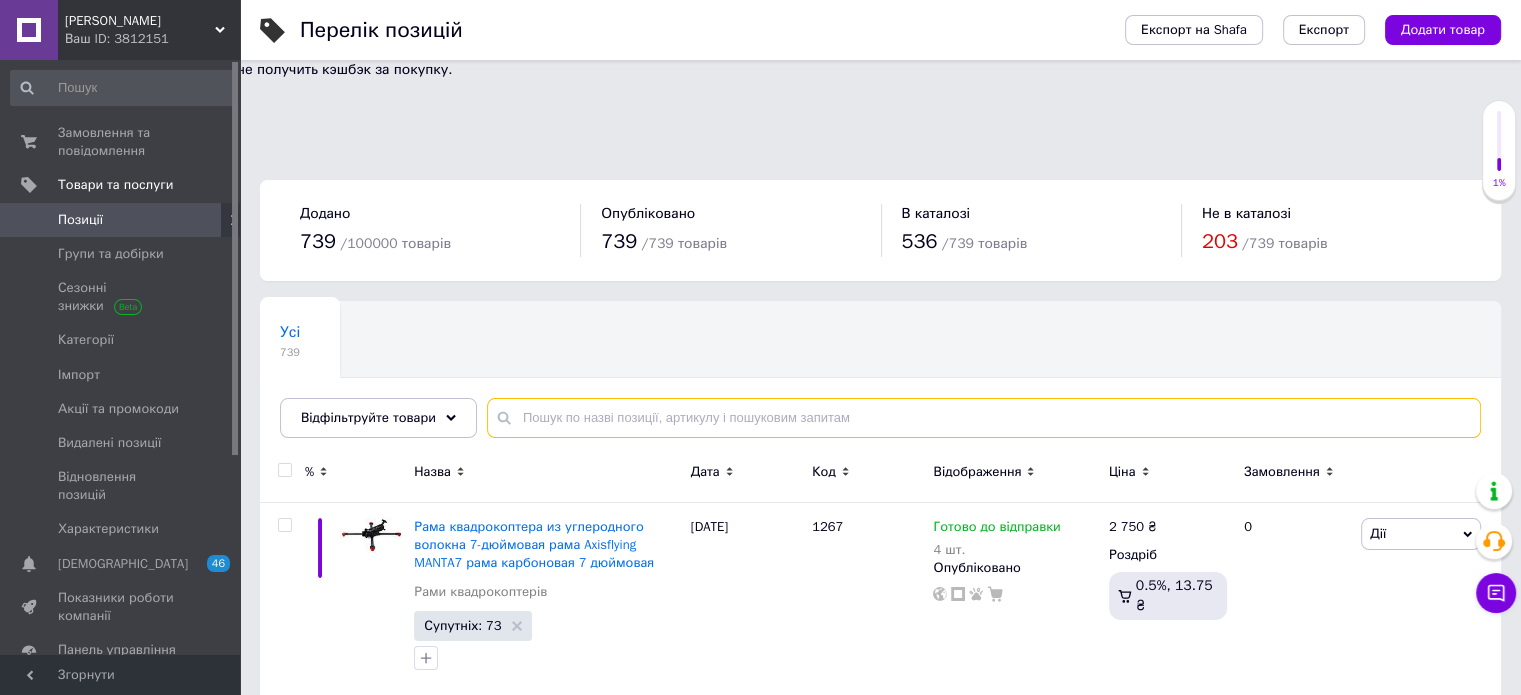 click at bounding box center (984, 418) 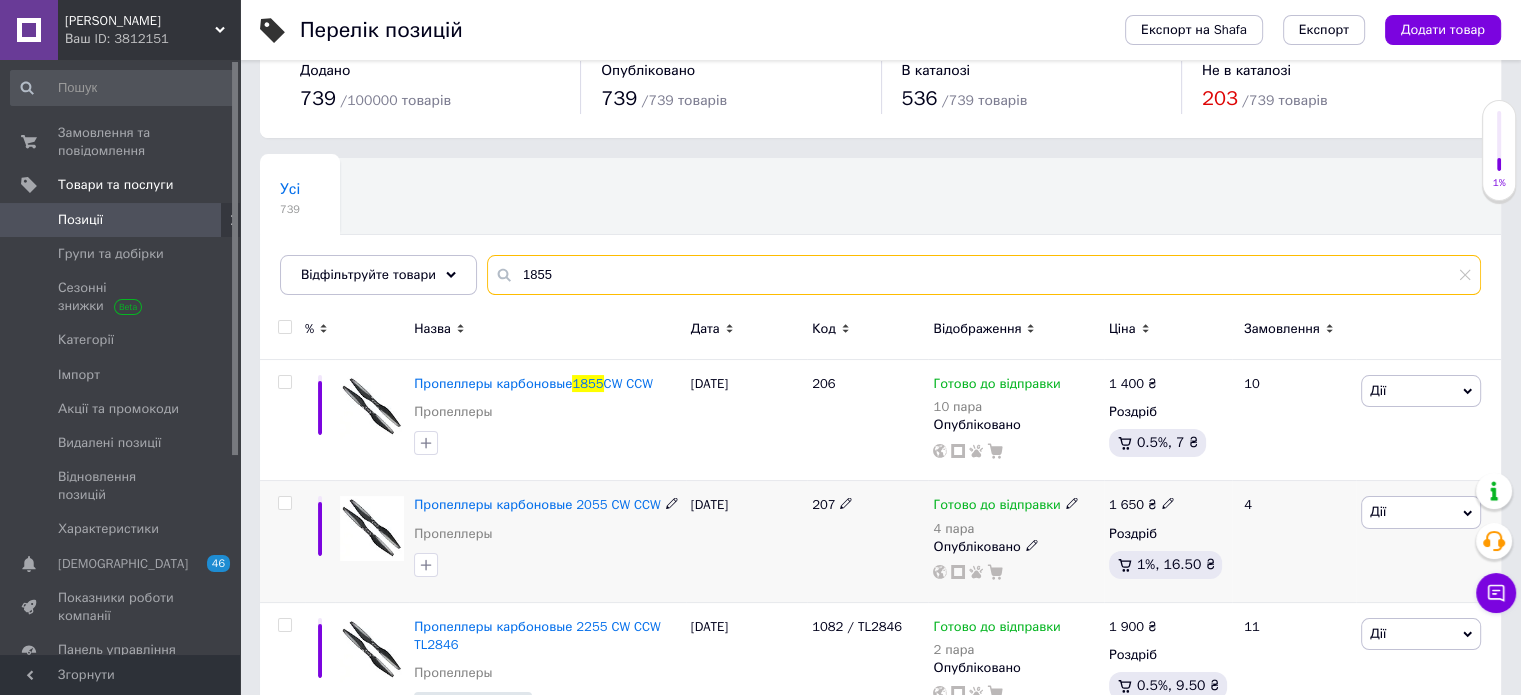 scroll, scrollTop: 0, scrollLeft: 0, axis: both 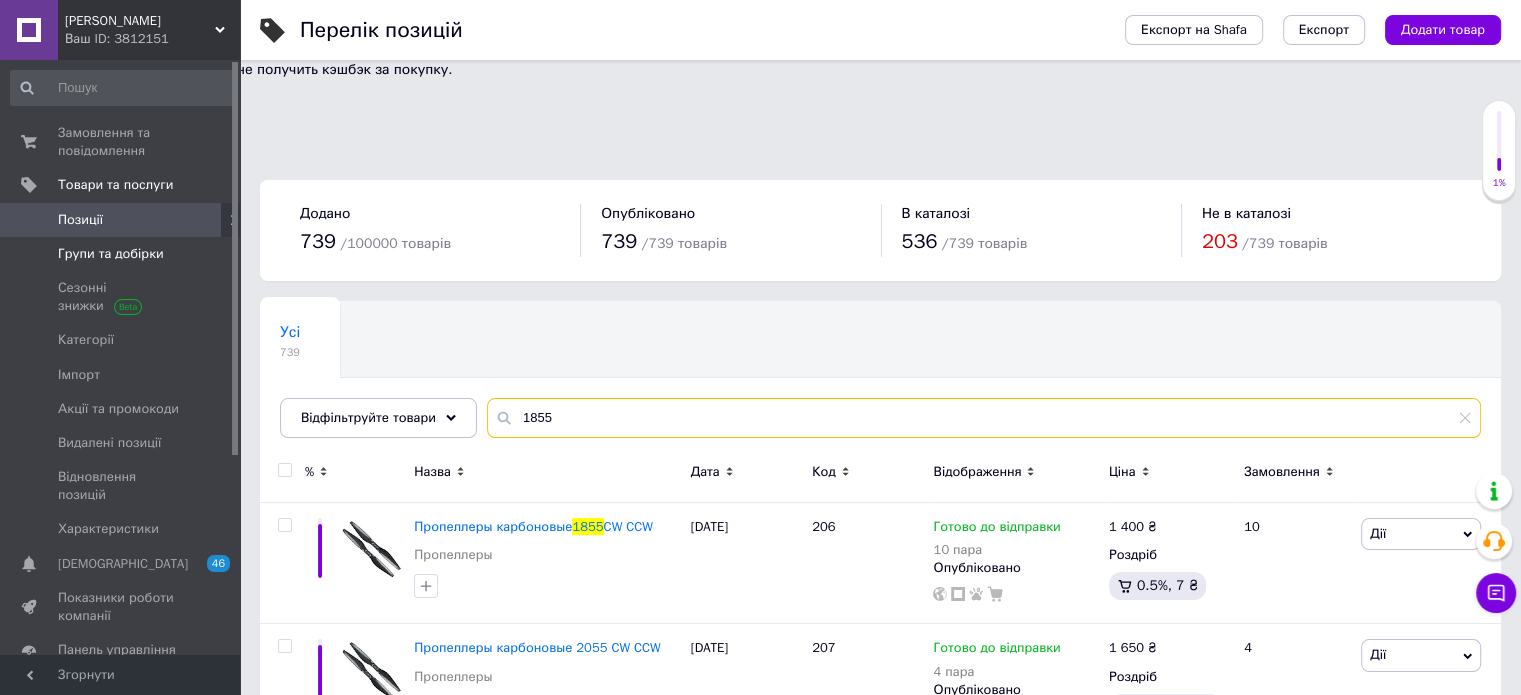 type on "1855" 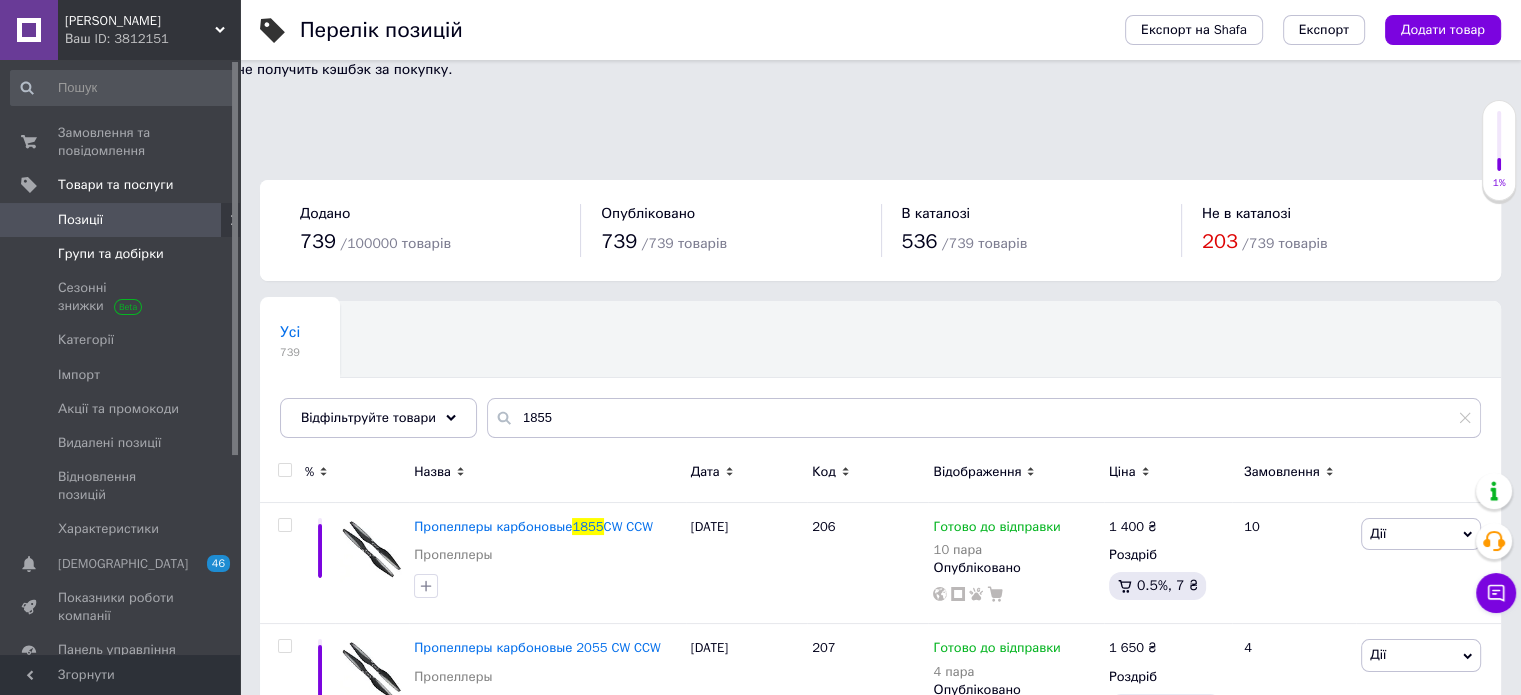 click on "Групи та добірки" at bounding box center [111, 254] 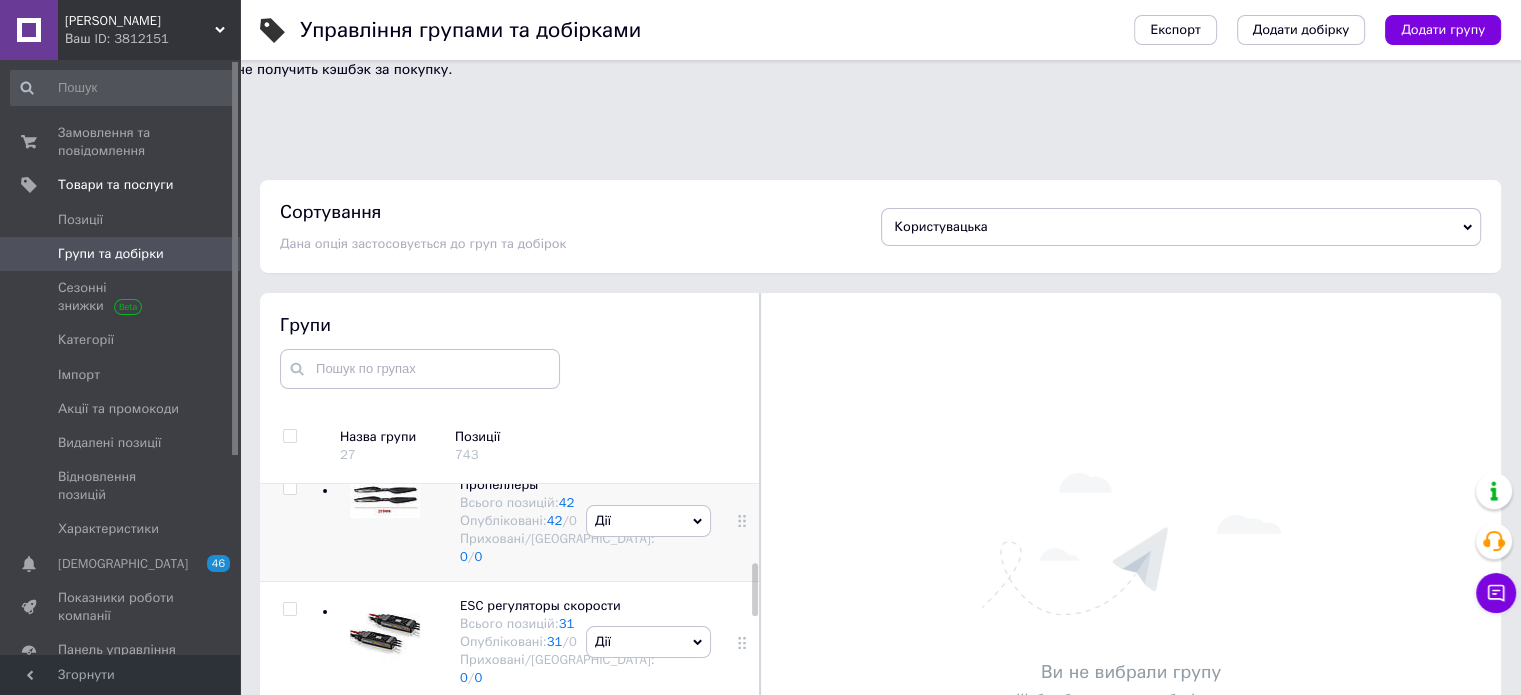scroll, scrollTop: 800, scrollLeft: 0, axis: vertical 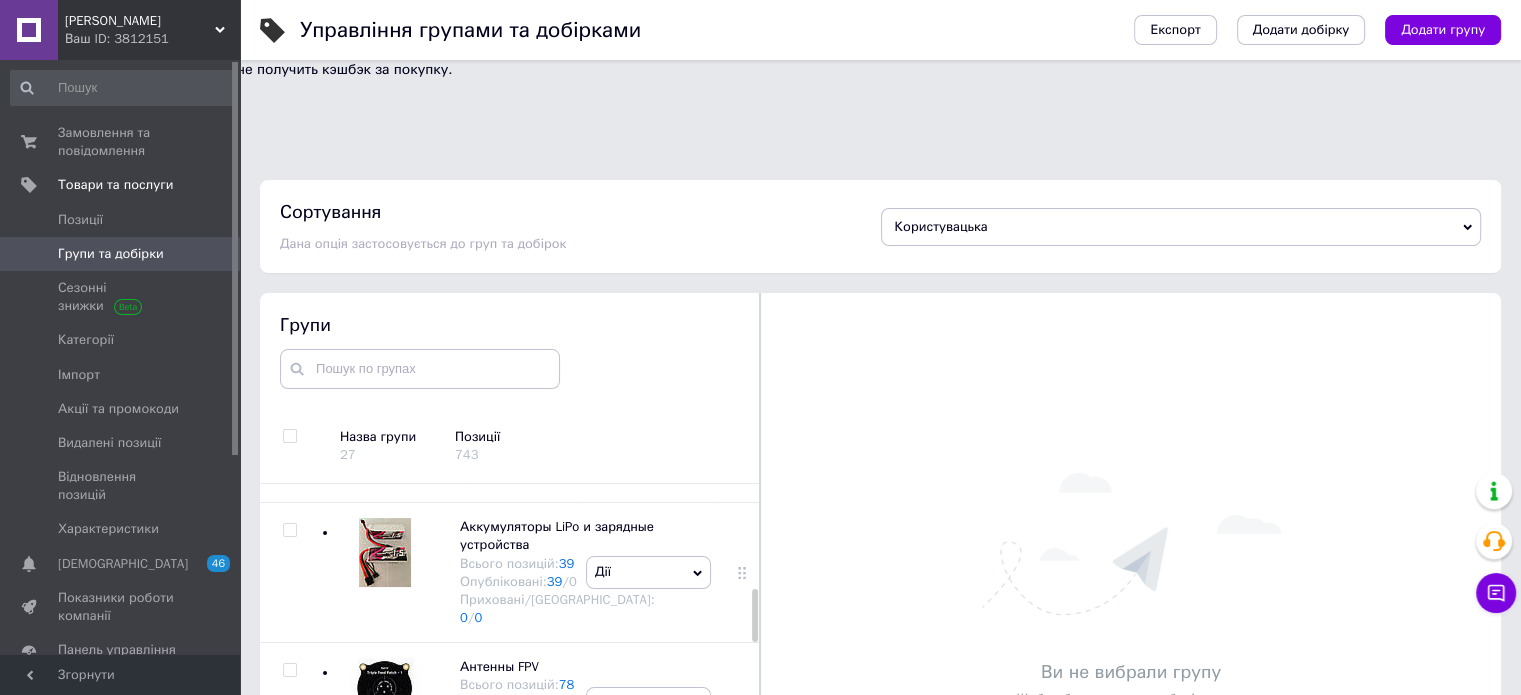 click at bounding box center (385, 313) 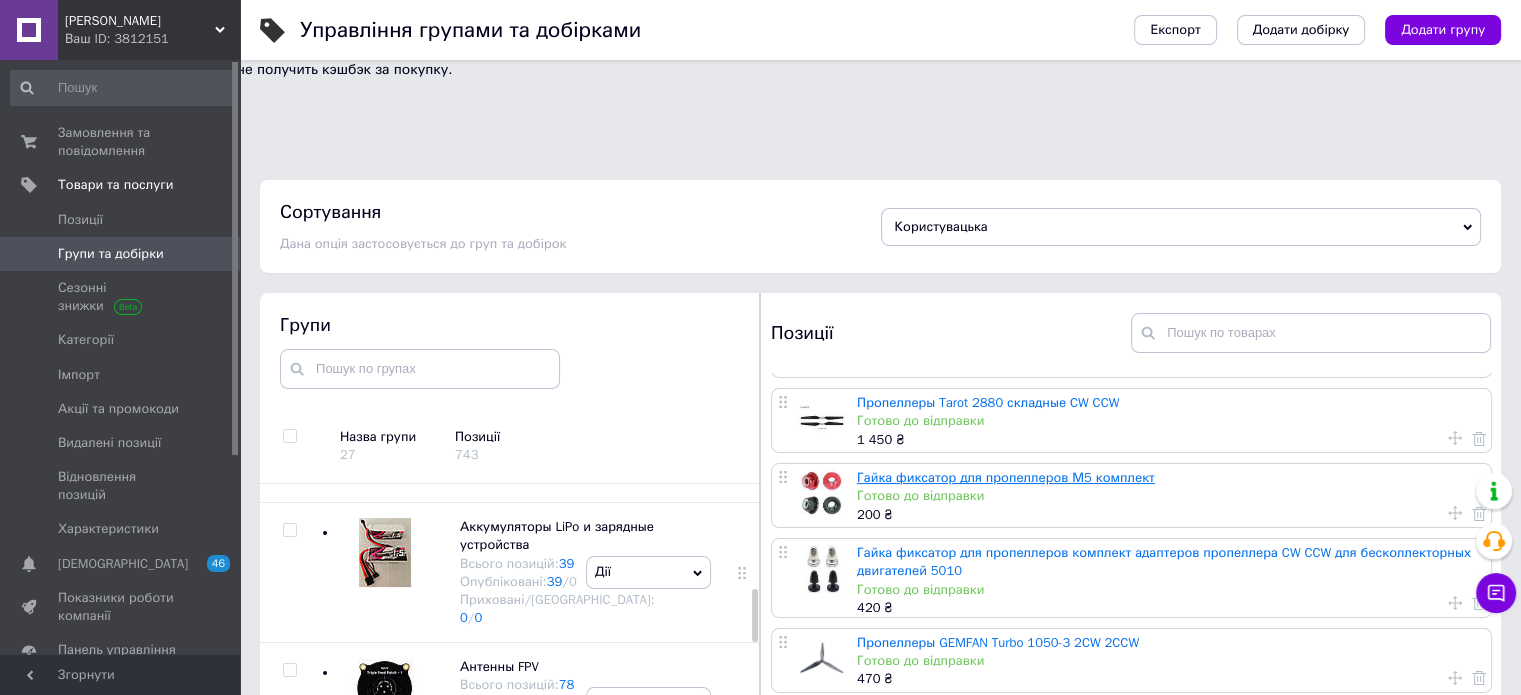 scroll, scrollTop: 2722, scrollLeft: 0, axis: vertical 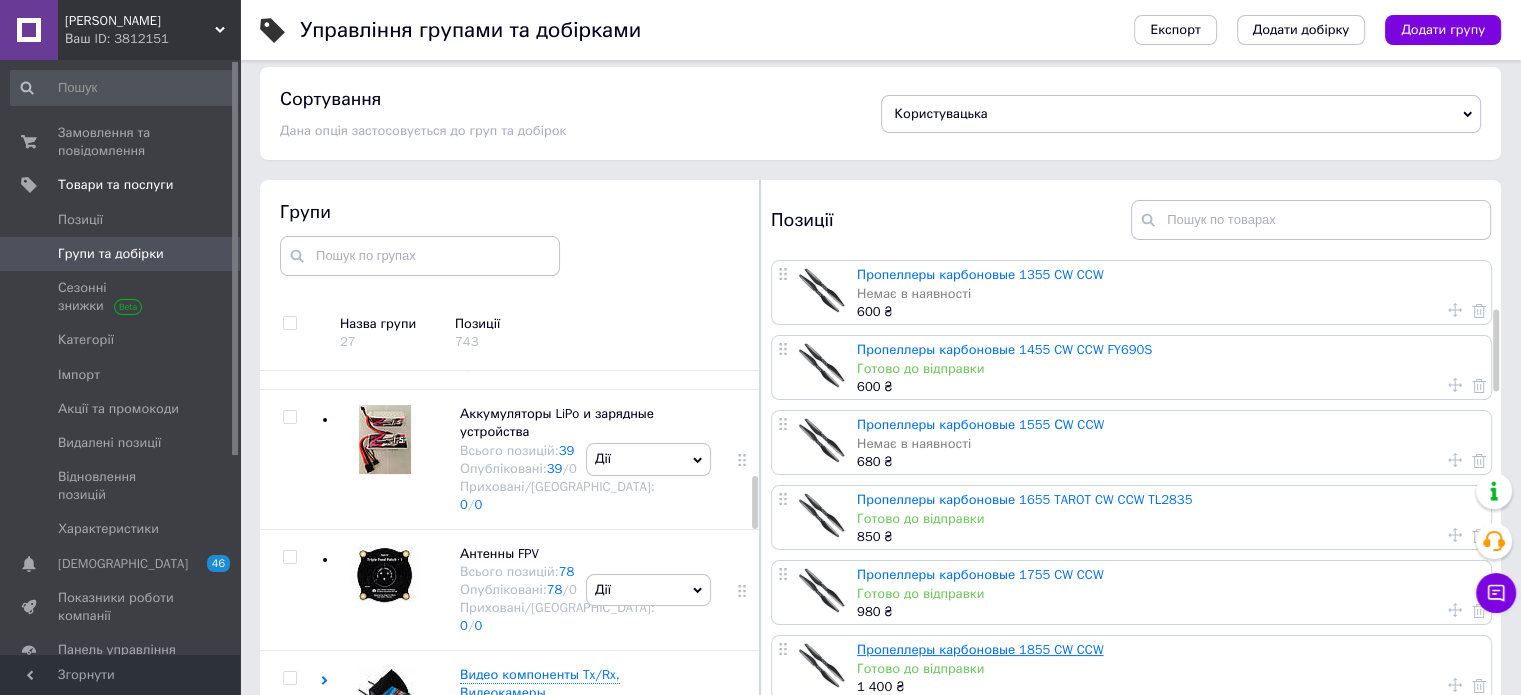 click on "Пропеллеры карбоновые 1855 CW CCW" at bounding box center (980, 649) 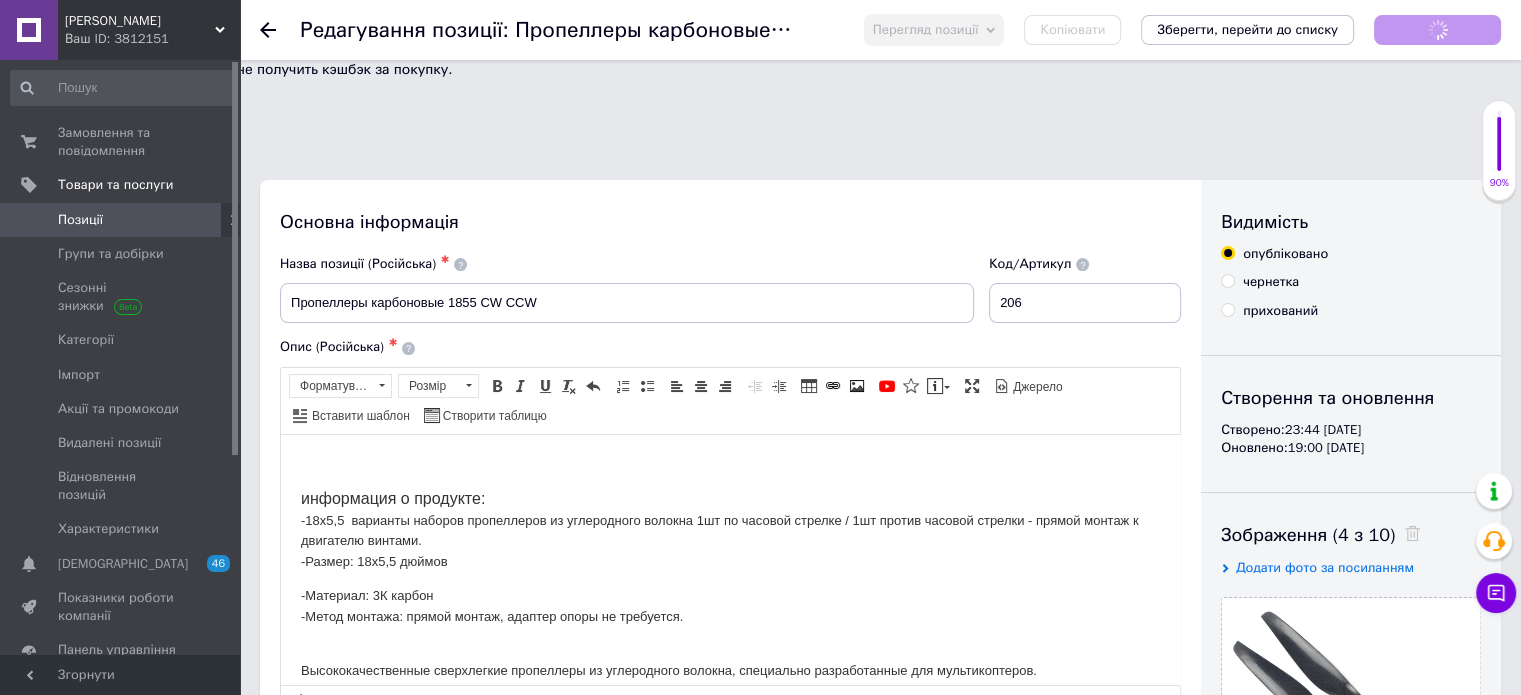 scroll, scrollTop: 0, scrollLeft: 0, axis: both 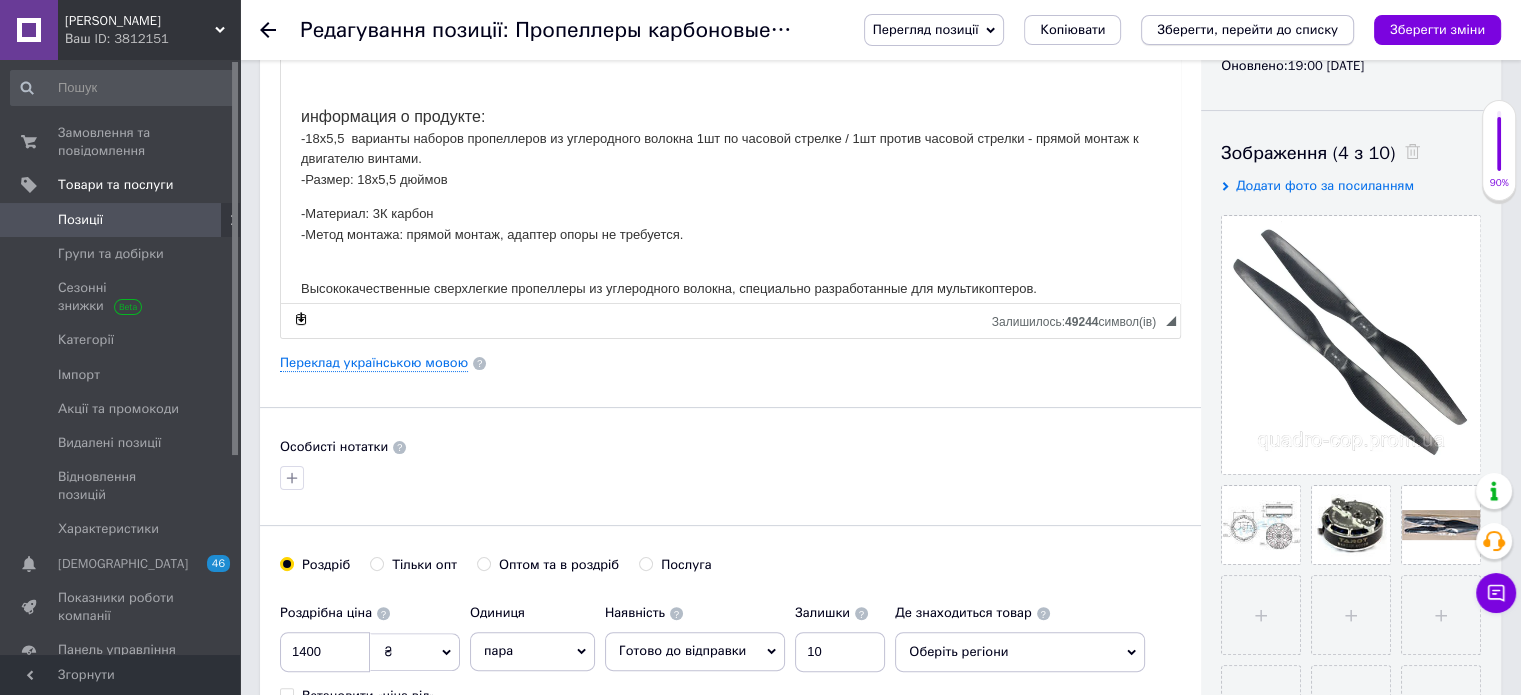 click on "Зберегти, перейти до списку" at bounding box center [1247, 29] 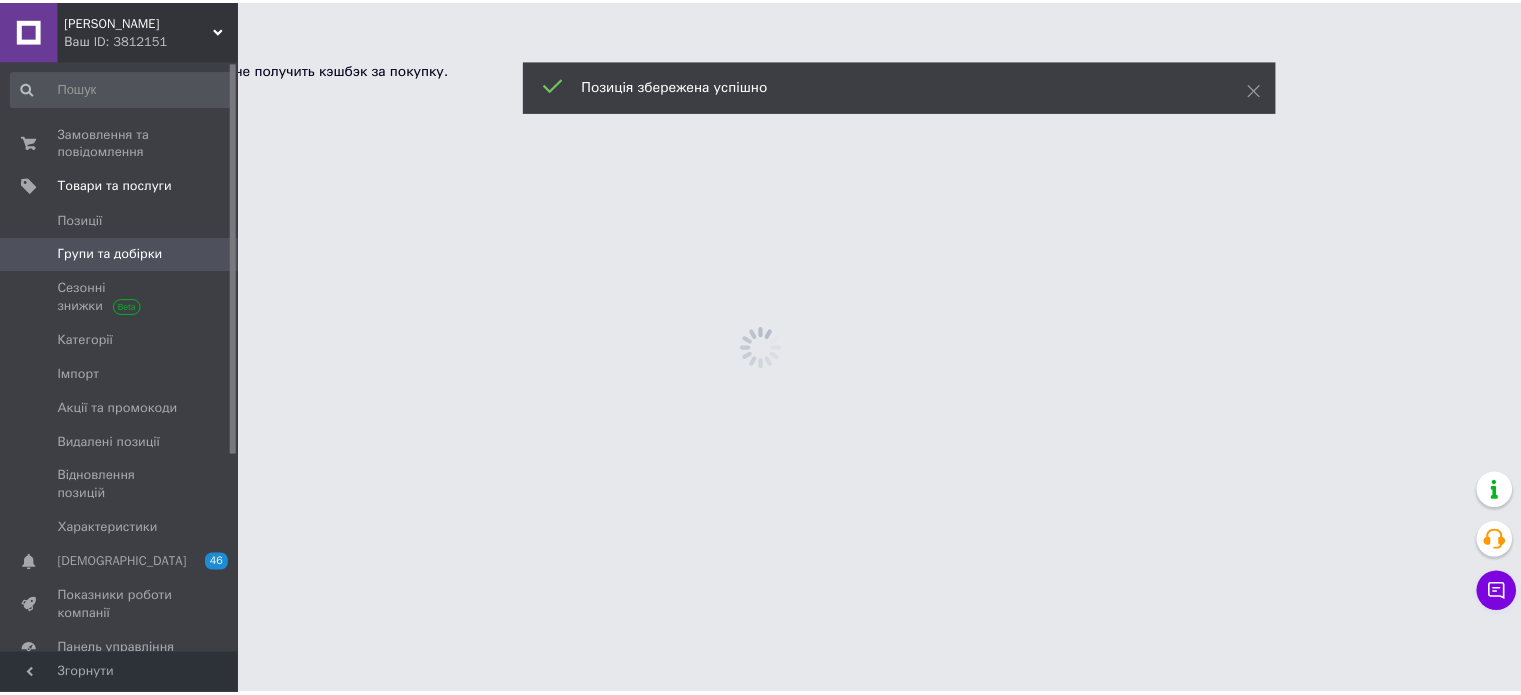 scroll, scrollTop: 183, scrollLeft: 0, axis: vertical 